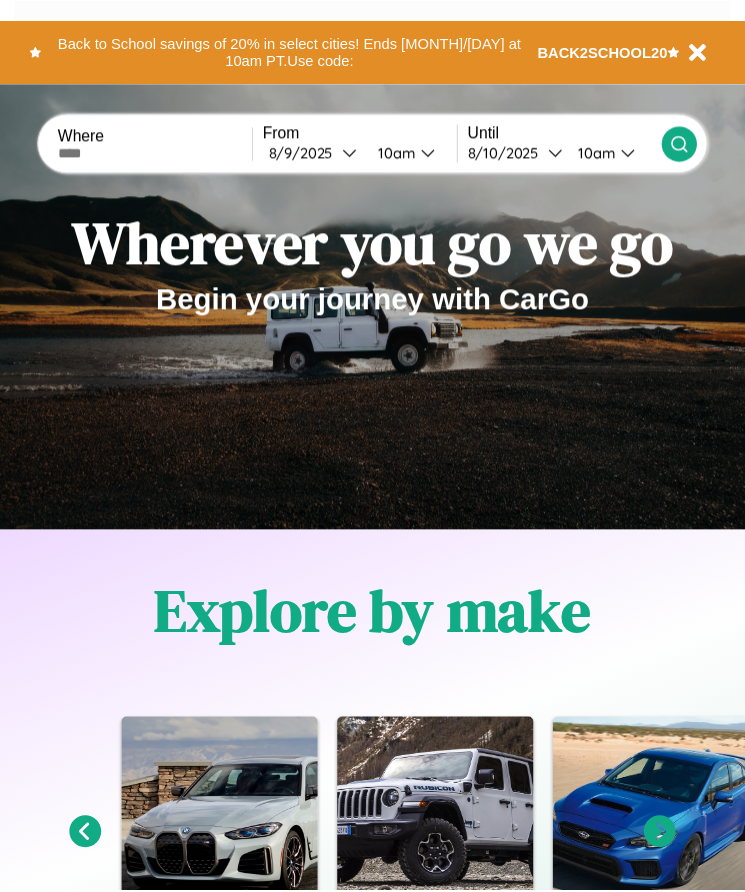 scroll, scrollTop: 0, scrollLeft: 0, axis: both 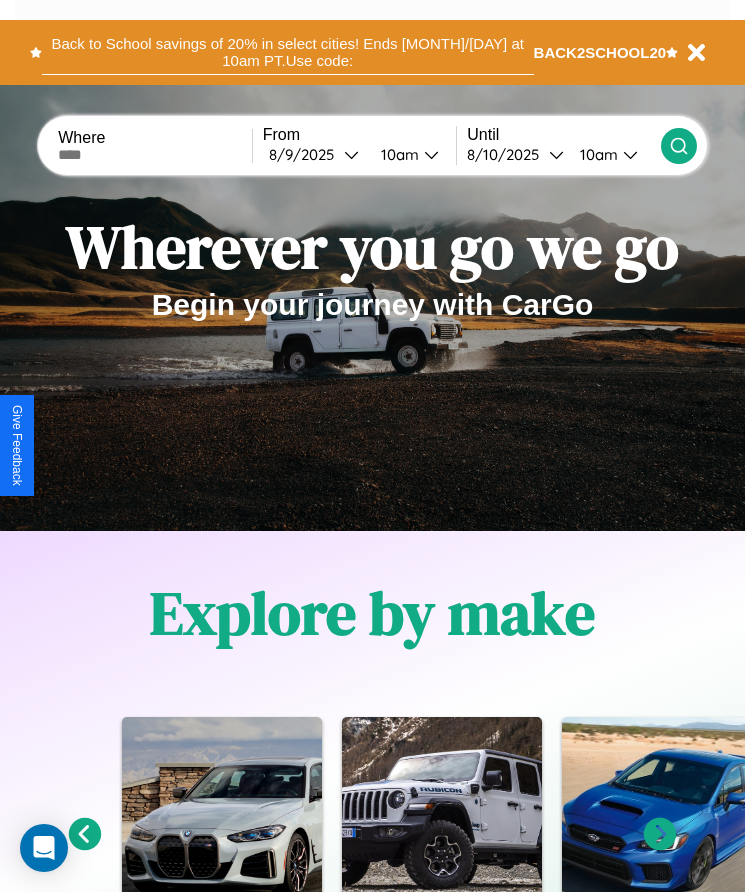 click on "Back to School savings of 20% in select cities! Ends 9/1 at 10am PT.  Use code:" at bounding box center [288, 52] 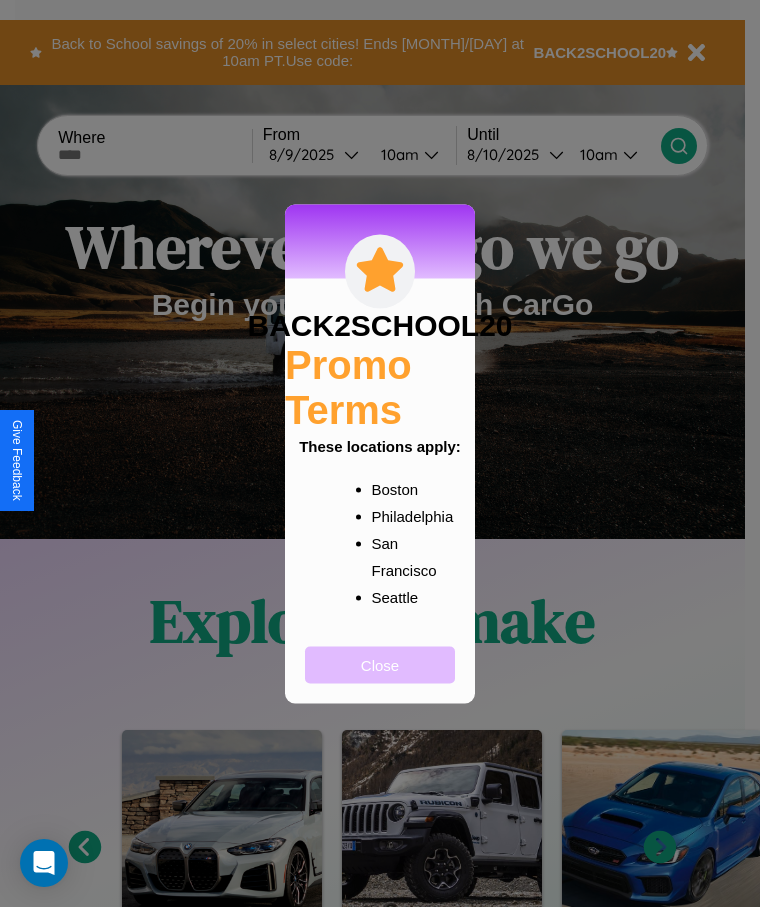 click on "Close" at bounding box center [380, 664] 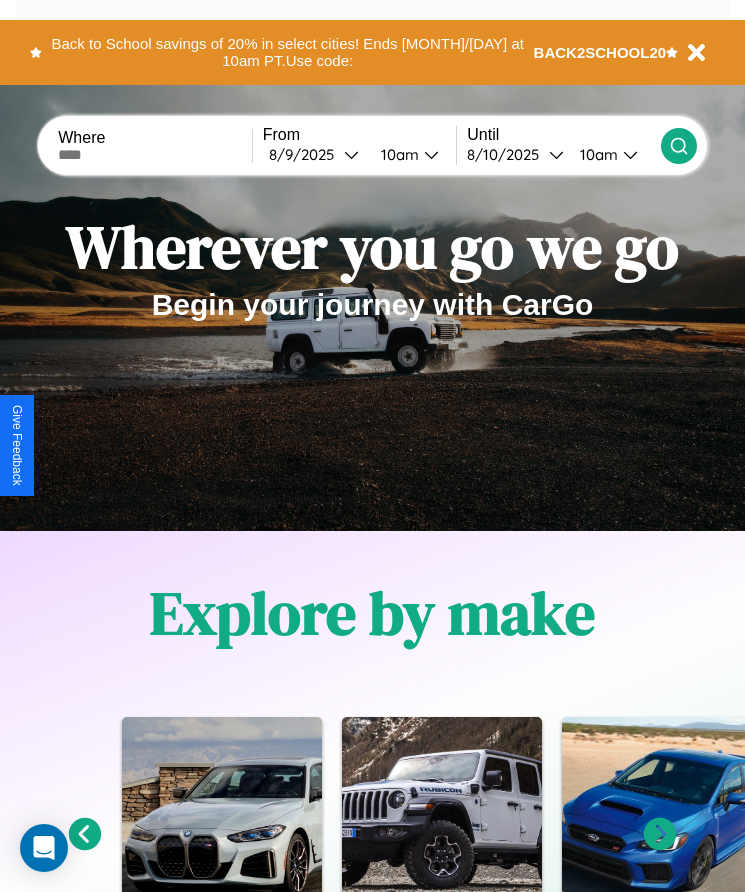 scroll, scrollTop: 334, scrollLeft: 0, axis: vertical 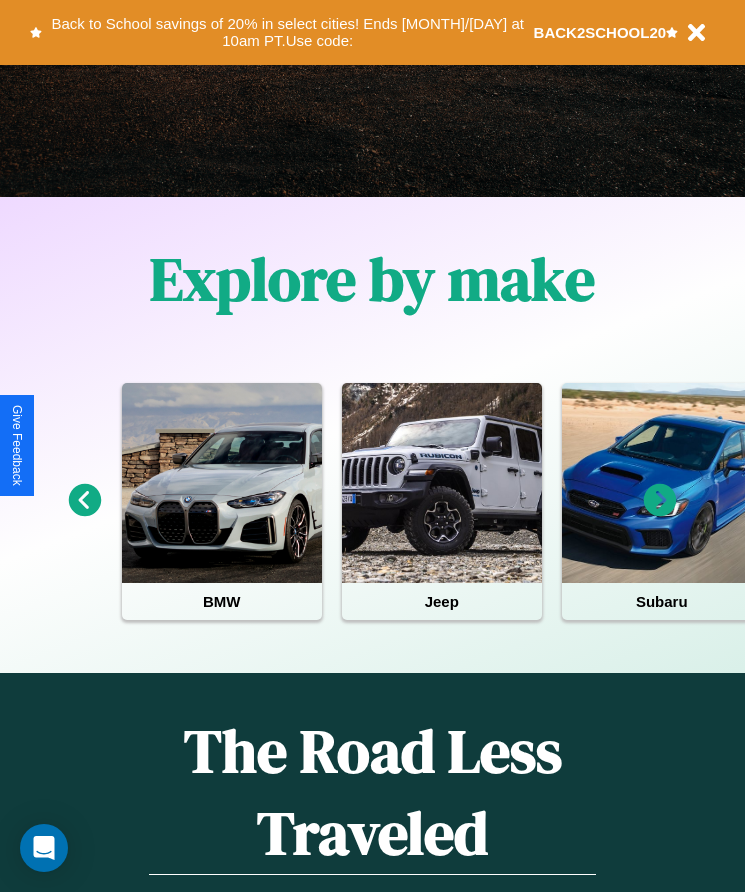 click 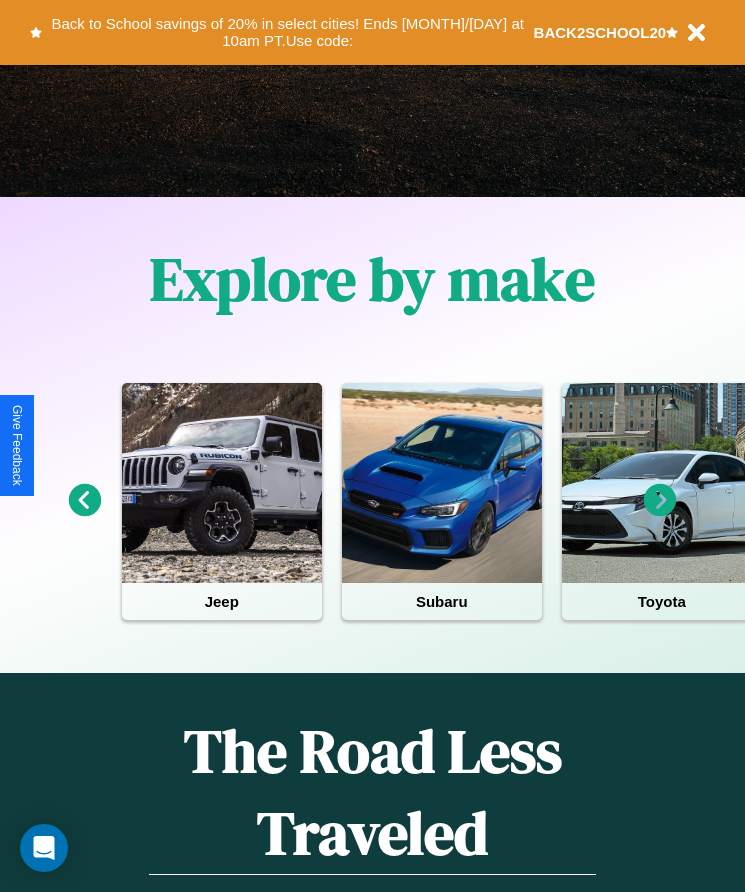 click 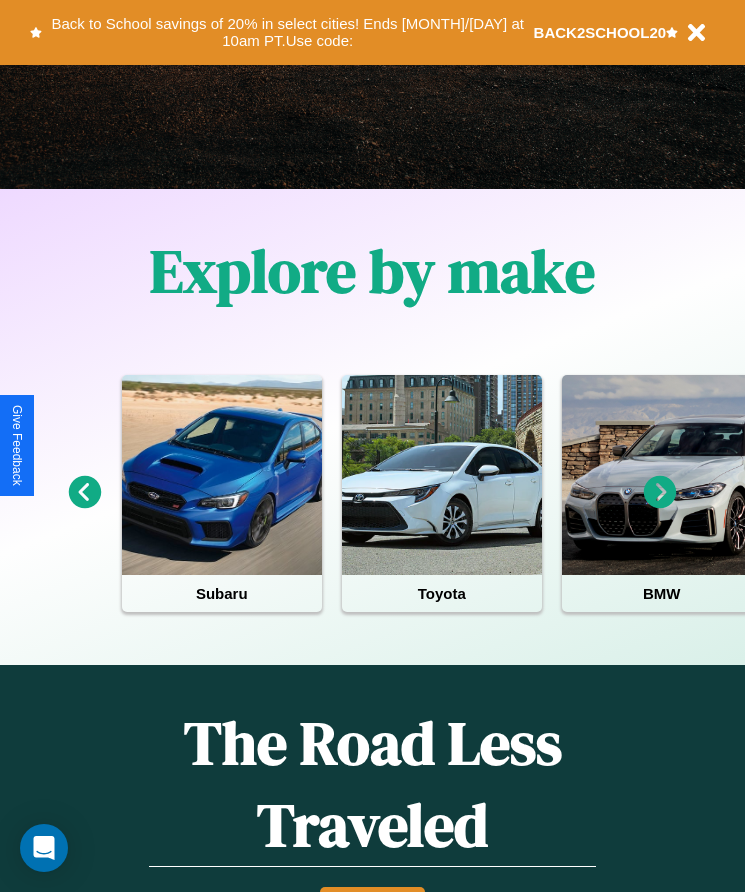 scroll, scrollTop: 2245, scrollLeft: 0, axis: vertical 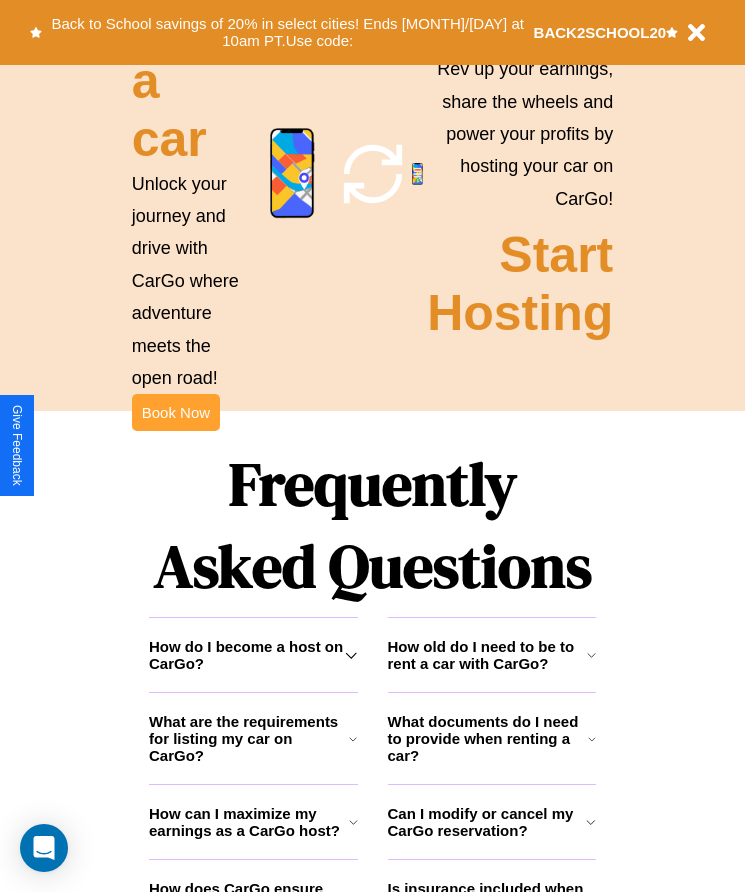 click on "Book Now" at bounding box center [176, 412] 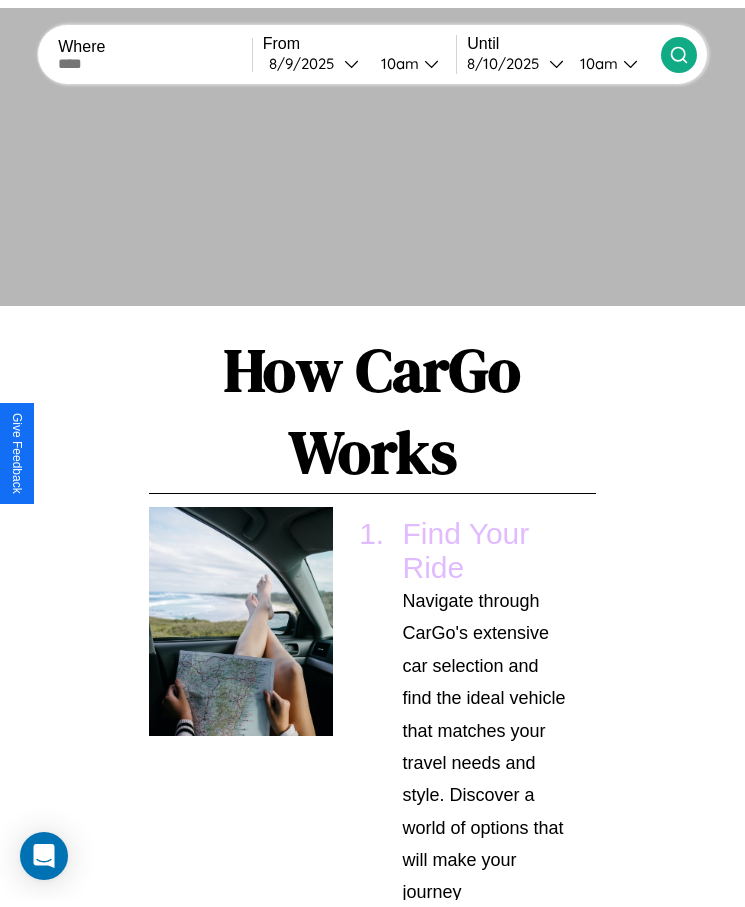 scroll, scrollTop: 0, scrollLeft: 0, axis: both 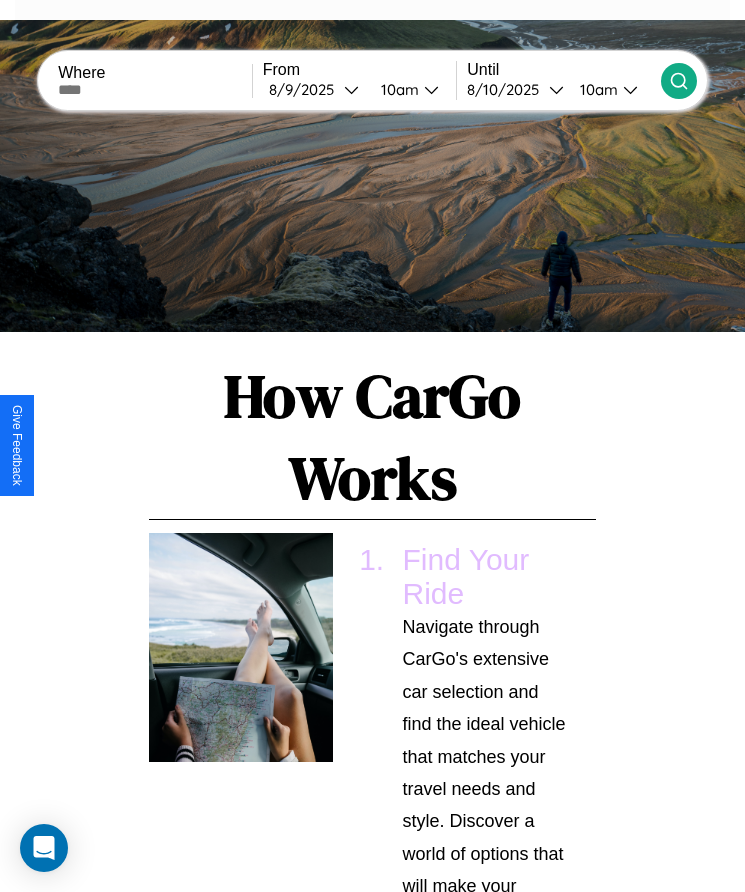 click at bounding box center [155, 90] 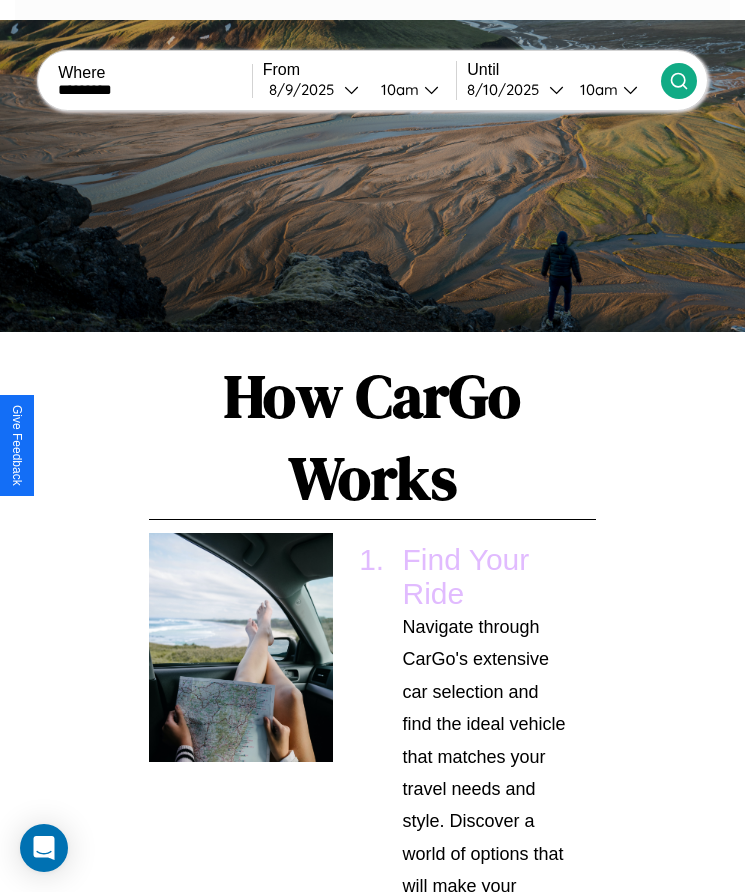 type on "*********" 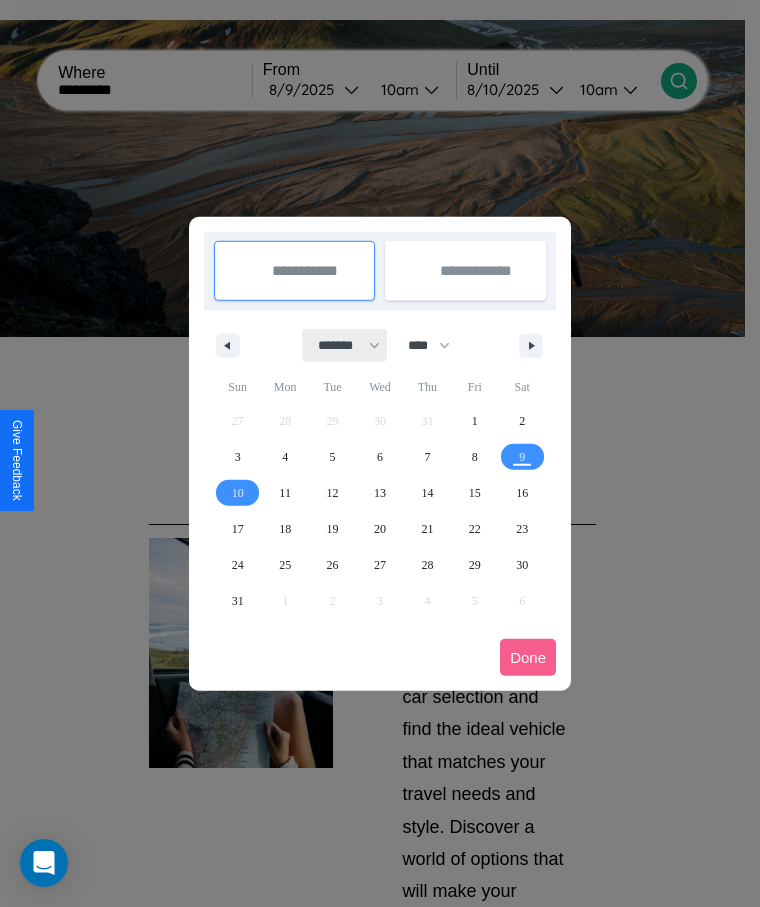 click on "******* ******** ***** ***** *** **** **** ****** ********* ******* ******** ********" at bounding box center (345, 345) 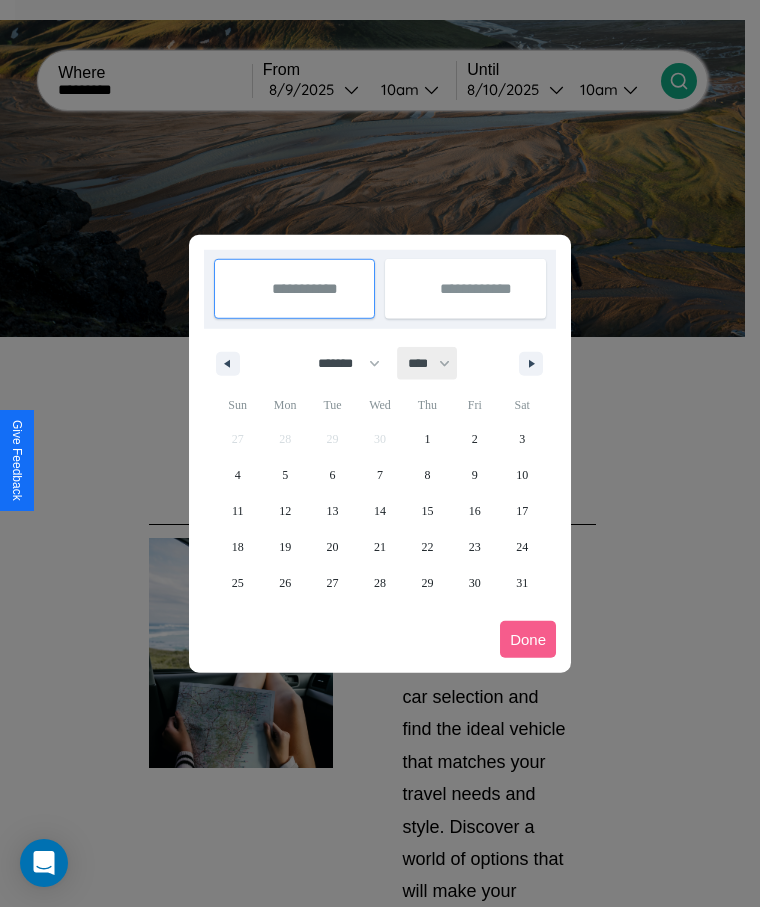 click on "**** **** **** **** **** **** **** **** **** **** **** **** **** **** **** **** **** **** **** **** **** **** **** **** **** **** **** **** **** **** **** **** **** **** **** **** **** **** **** **** **** **** **** **** **** **** **** **** **** **** **** **** **** **** **** **** **** **** **** **** **** **** **** **** **** **** **** **** **** **** **** **** **** **** **** **** **** **** **** **** **** **** **** **** **** **** **** **** **** **** **** **** **** **** **** **** **** **** **** **** **** **** **** **** **** **** **** **** **** **** **** **** **** **** **** **** **** **** **** **** ****" at bounding box center (428, 363) 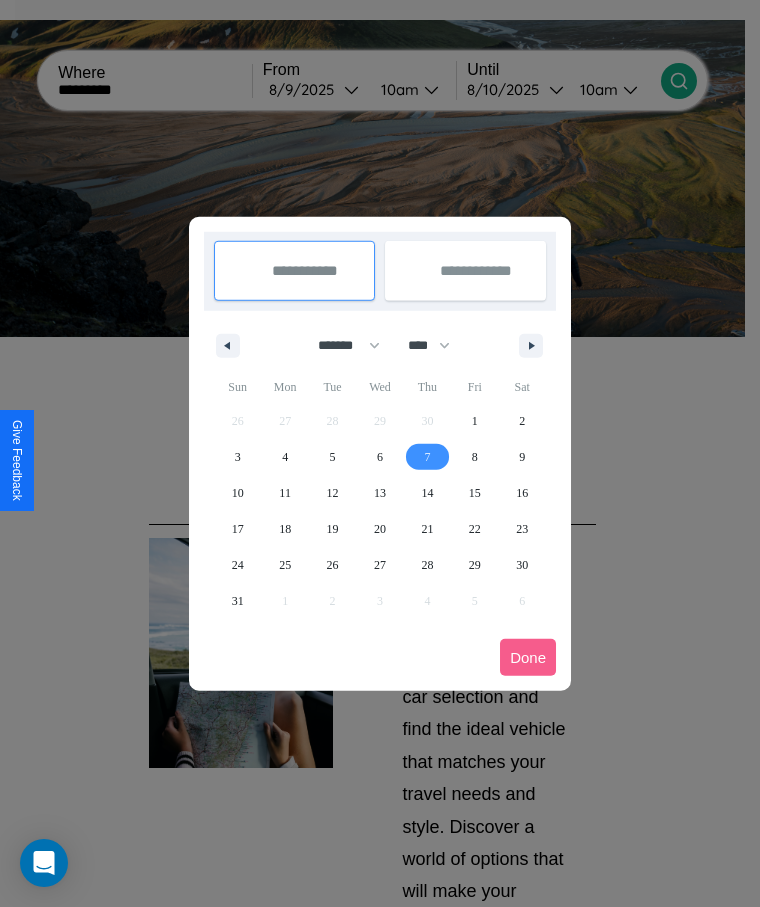 click on "7" at bounding box center [427, 457] 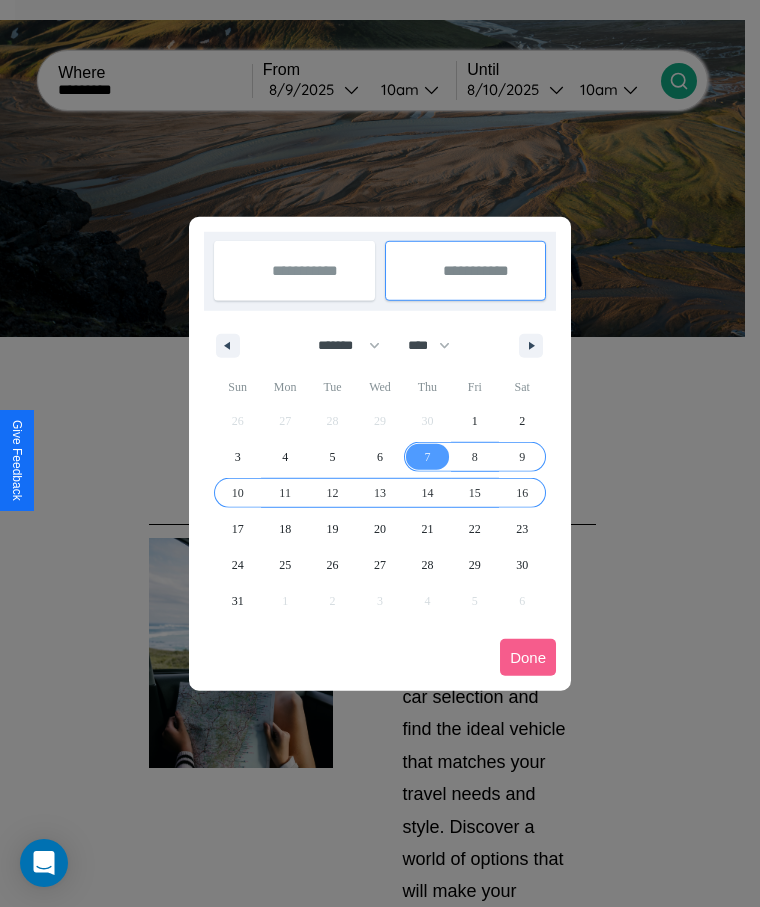 click on "16" at bounding box center (522, 493) 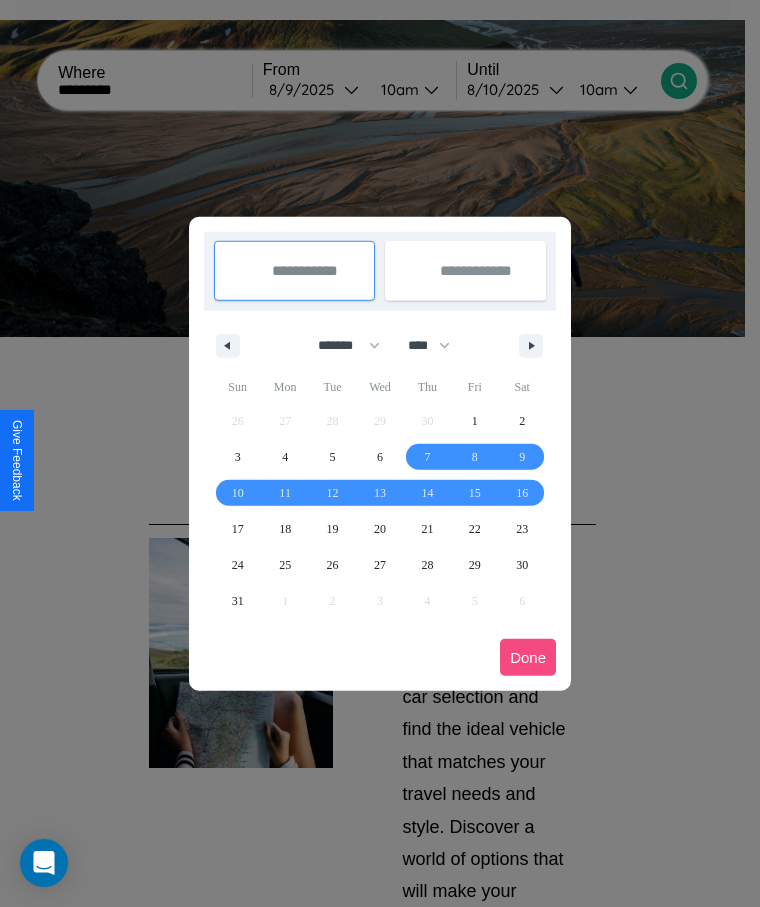 click on "Done" at bounding box center [528, 657] 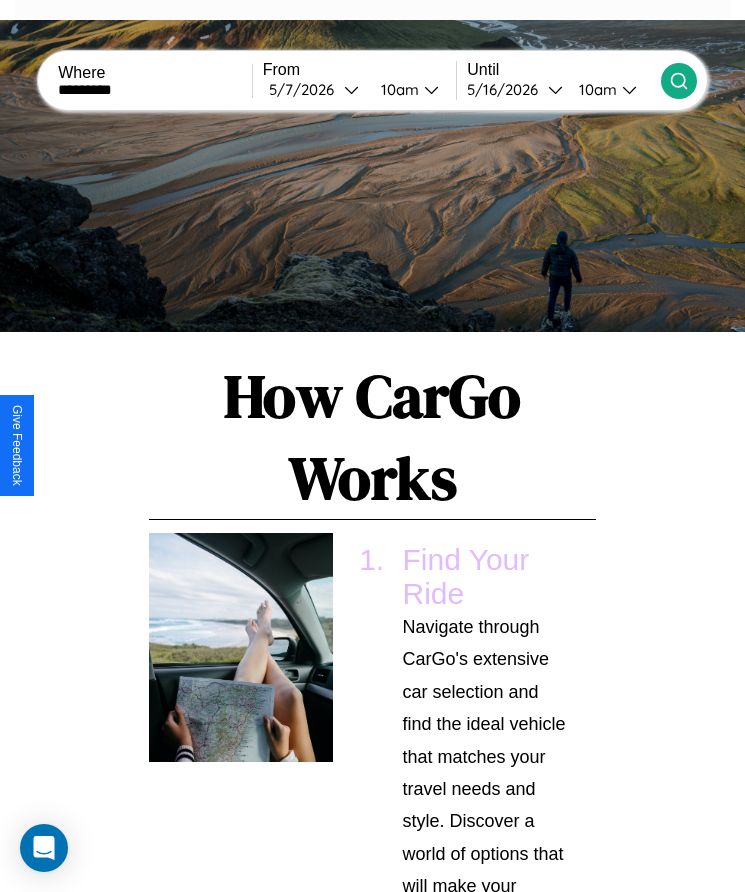 click 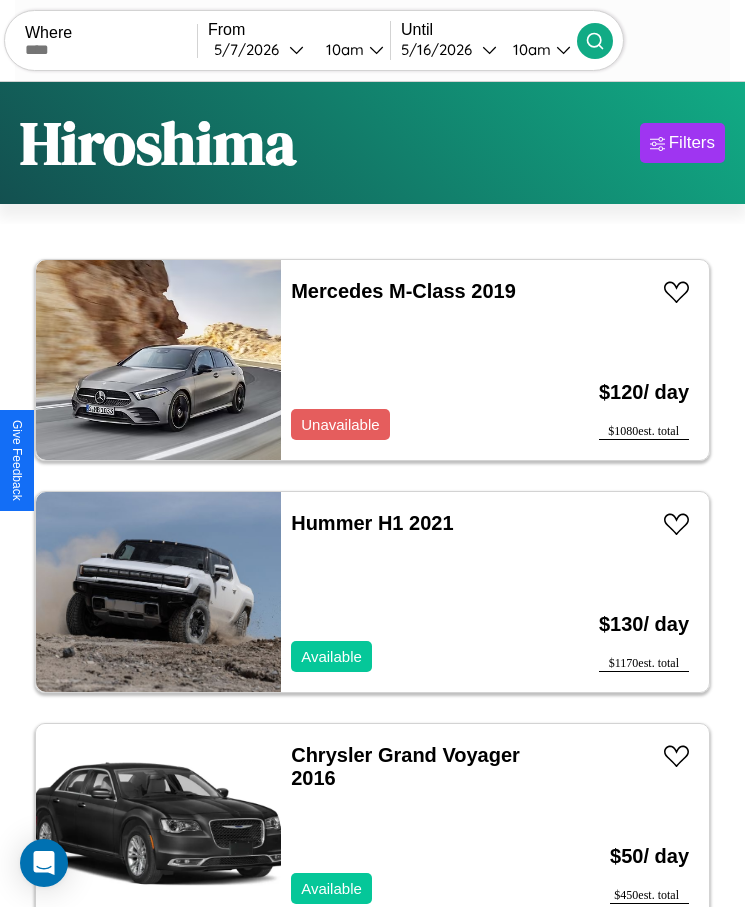 scroll, scrollTop: 50, scrollLeft: 0, axis: vertical 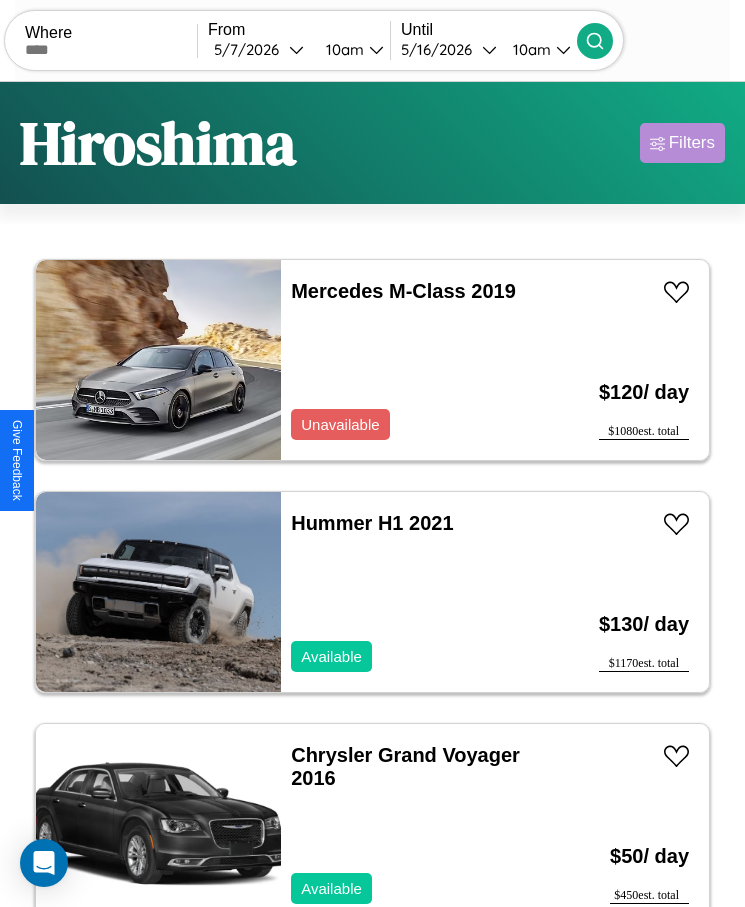 click on "Filters" at bounding box center (692, 143) 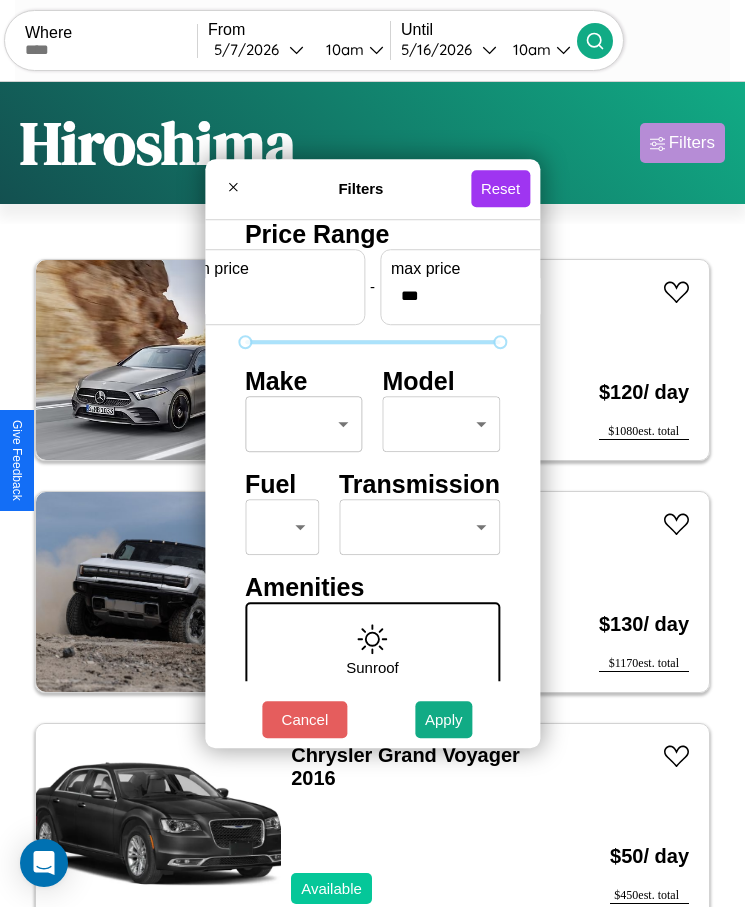 scroll, scrollTop: 85, scrollLeft: 0, axis: vertical 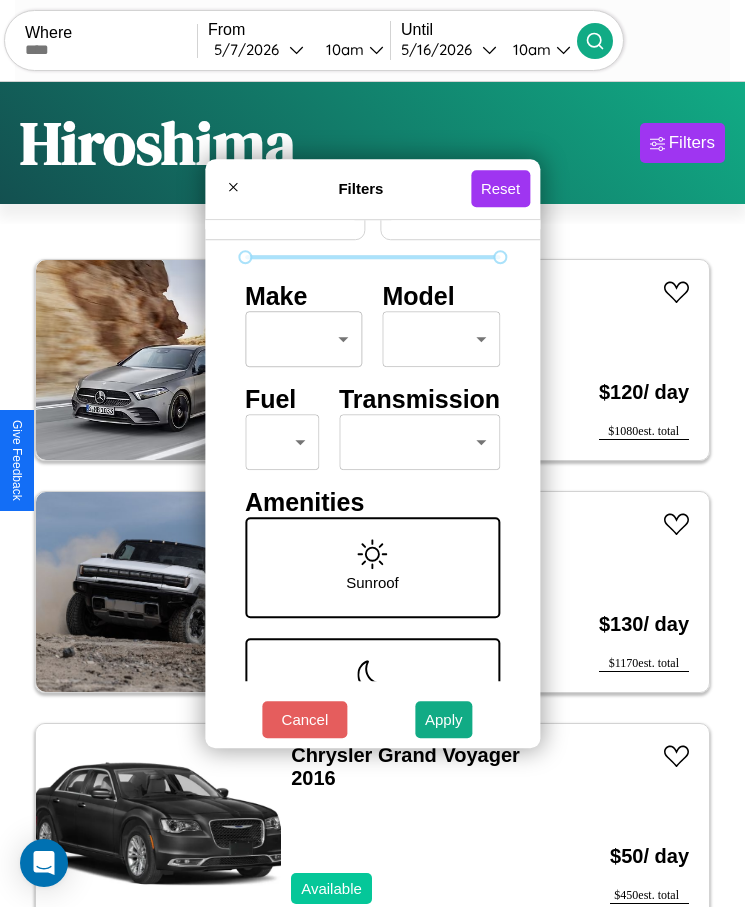 click on "CarGo Where From 5 / 7 / 2026 10am Until 5 / 16 / 2026 10am Become a Host Login Sign Up Hiroshima Filters 47  cars in this area These cars can be picked up in this city. Mercedes   M-Class   2019 Unavailable $ 120  / day $ 1080  est. total Hummer   H1   2021 Available $ 130  / day $ 1170  est. total Chrysler   Grand Voyager   2016 Available $ 50  / day $ 450  est. total Mazda   929   2020 Available $ 200  / day $ 1800  est. total Fiat   500   2021 Available $ 130  / day $ 1170  est. total Infiniti   QX55   2017 Available $ 150  / day $ 1350  est. total Jaguar   F-PACE   2017 Unavailable $ 90  / day $ 810  est. total Bentley   Azure   2021 Unavailable $ 200  / day $ 1800  est. total Tesla   Roadster   2018 Available $ 120  / day $ 1080  est. total Hyundai   Veloster N   2017 Available $ 40  / day $ 360  est. total Kia   Sephia   2014 Unavailable $ 160  / day $ 1440  est. total Kia   Tekiar   2016 Available $ 160  / day $ 1440  est. total Mercedes   CLK-Class   2021 Available $ 120  / day $ 1080  est. total" at bounding box center (372, 478) 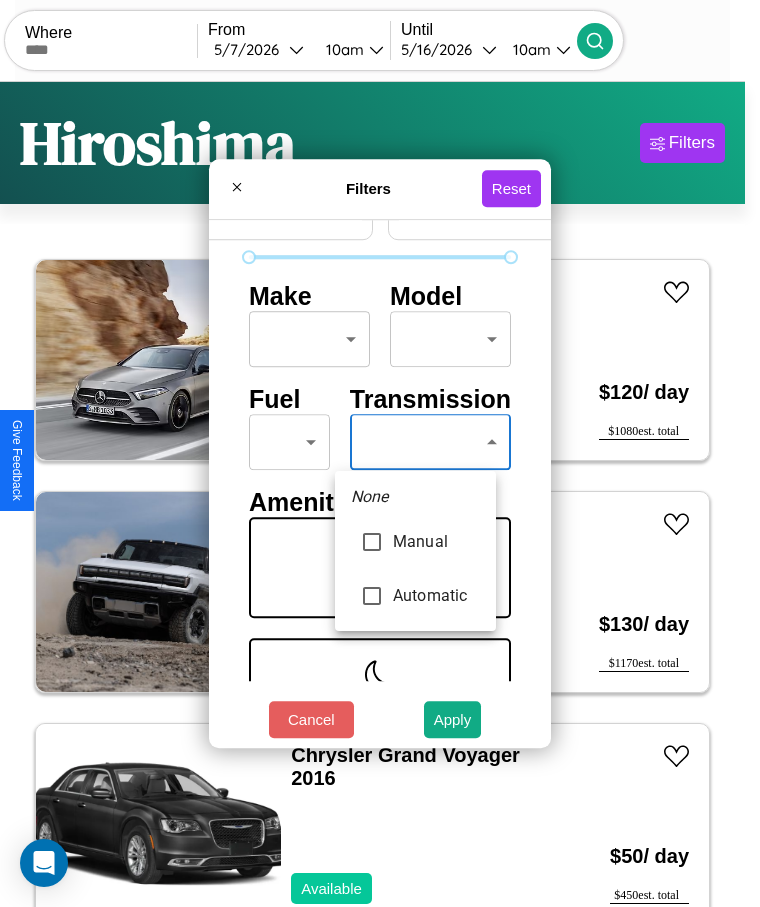 type on "*********" 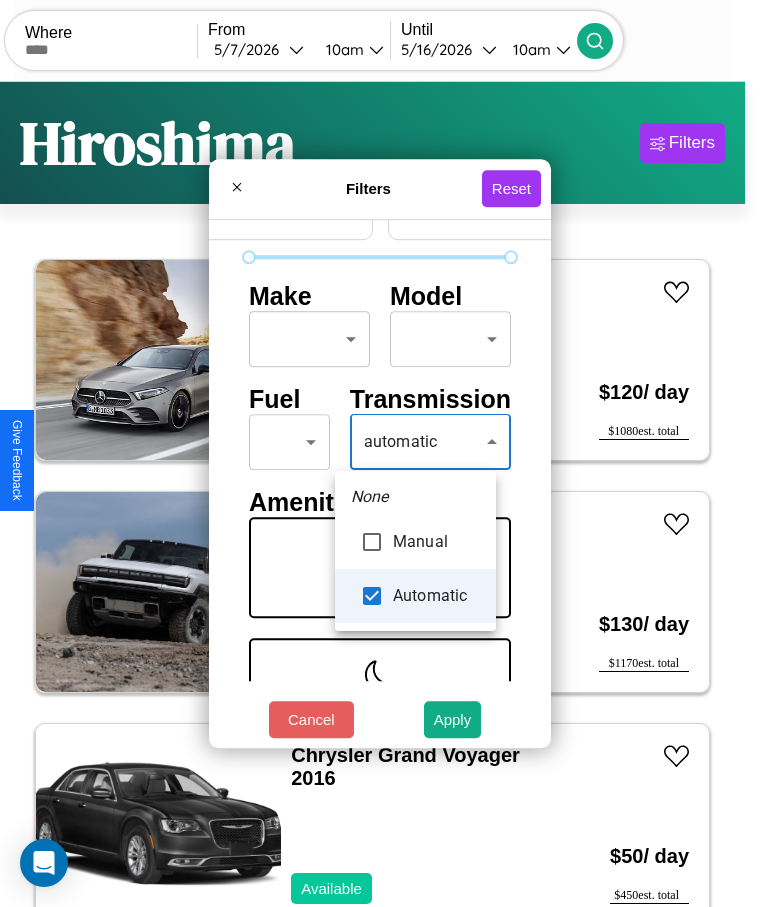 click at bounding box center (380, 453) 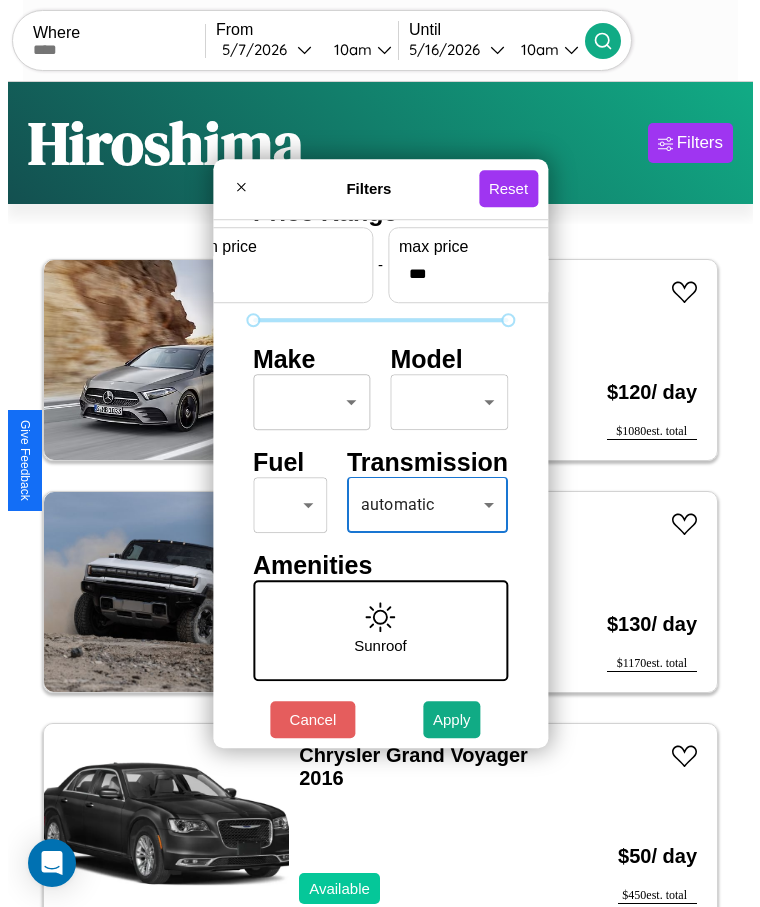 scroll, scrollTop: 0, scrollLeft: 0, axis: both 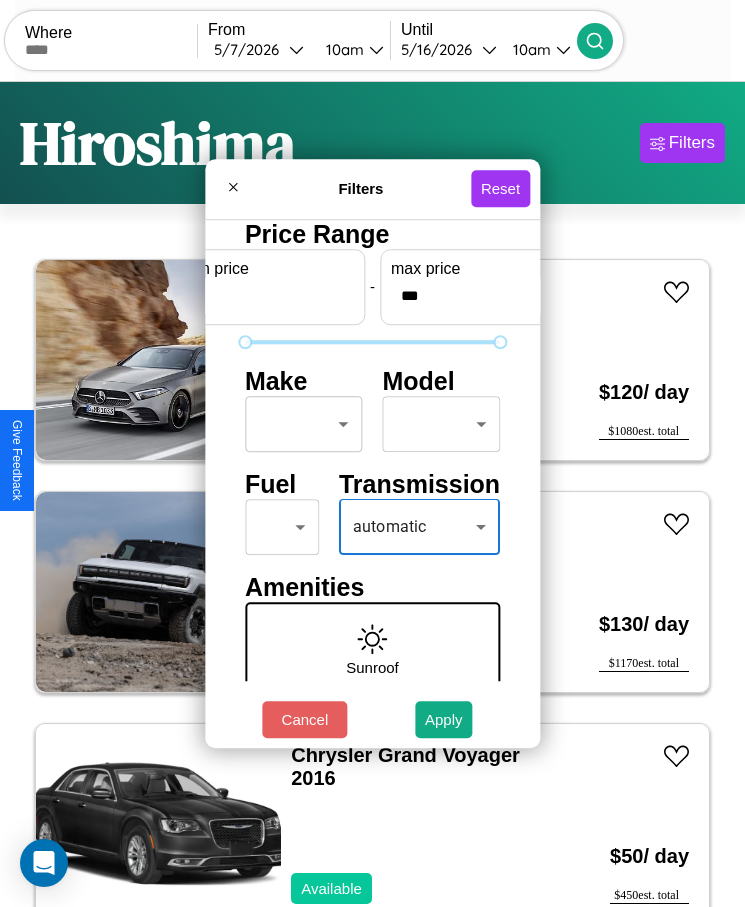 click on "CarGo Where From 5 / 7 / 2026 10am Until 5 / 16 / 2026 10am Become a Host Login Sign Up Hiroshima Filters 47  cars in this area These cars can be picked up in this city. Mercedes   M-Class   2019 Unavailable $ 120  / day $ 1080  est. total Hummer   H1   2021 Available $ 130  / day $ 1170  est. total Chrysler   Grand Voyager   2016 Available $ 50  / day $ 450  est. total Mazda   929   2020 Available $ 200  / day $ 1800  est. total Fiat   500   2021 Available $ 130  / day $ 1170  est. total Infiniti   QX55   2017 Available $ 150  / day $ 1350  est. total Jaguar   F-PACE   2017 Unavailable $ 90  / day $ 810  est. total Bentley   Azure   2021 Unavailable $ 200  / day $ 1800  est. total Tesla   Roadster   2018 Available $ 120  / day $ 1080  est. total Hyundai   Veloster N   2017 Available $ 40  / day $ 360  est. total Kia   Sephia   2014 Unavailable $ 160  / day $ 1440  est. total Kia   Tekiar   2016 Available $ 160  / day $ 1440  est. total Mercedes   CLK-Class   2021 Available $ 120  / day $ 1080  est. total" at bounding box center [372, 478] 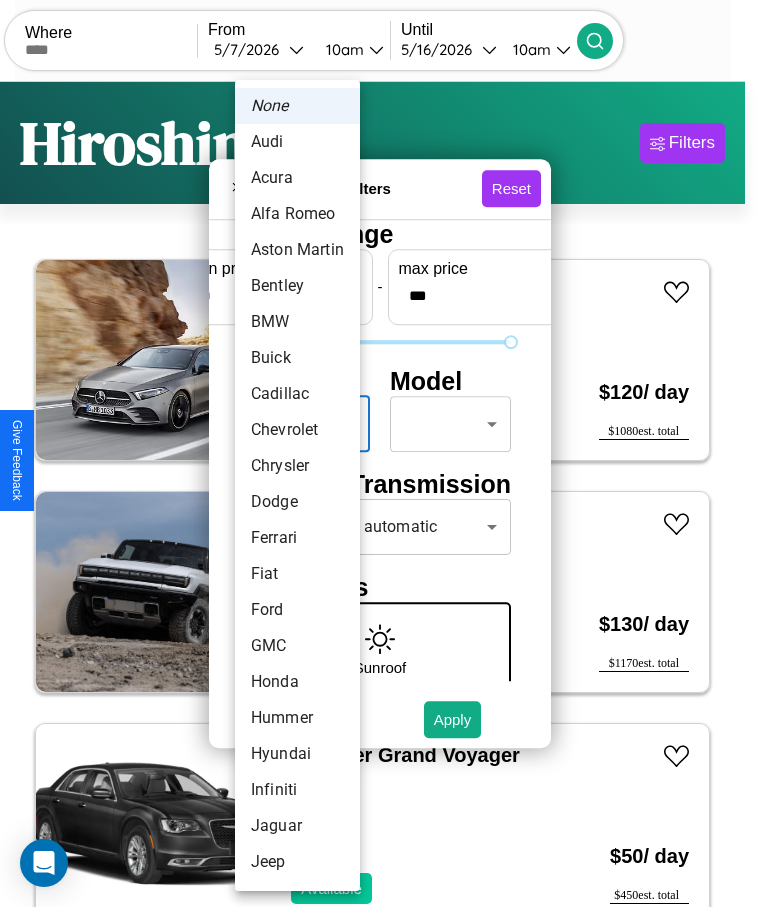 click on "Chevrolet" at bounding box center [297, 430] 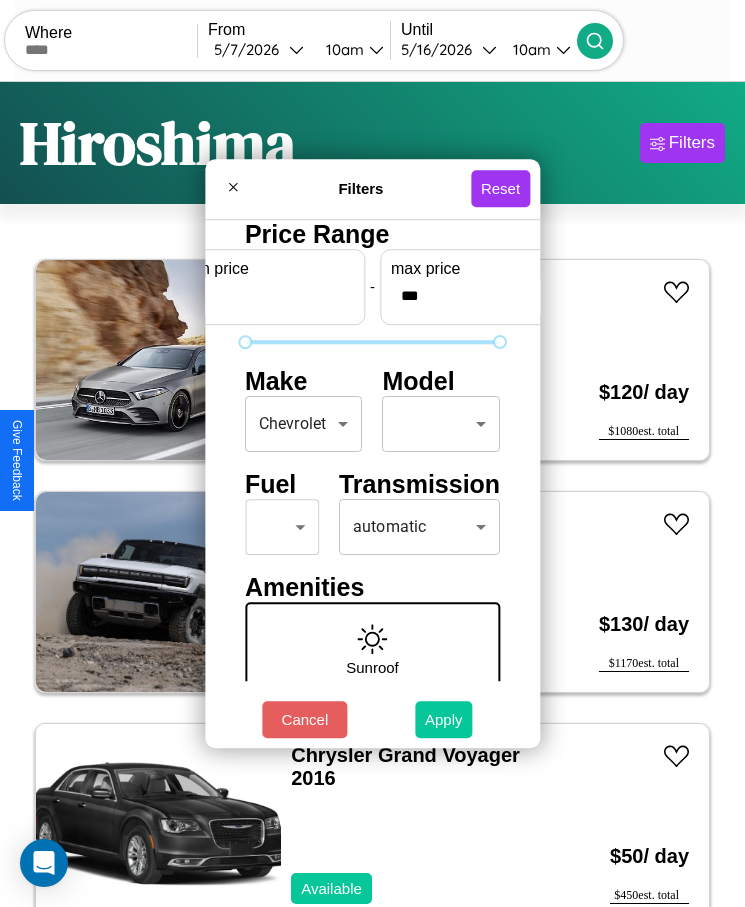 click on "Apply" at bounding box center [444, 719] 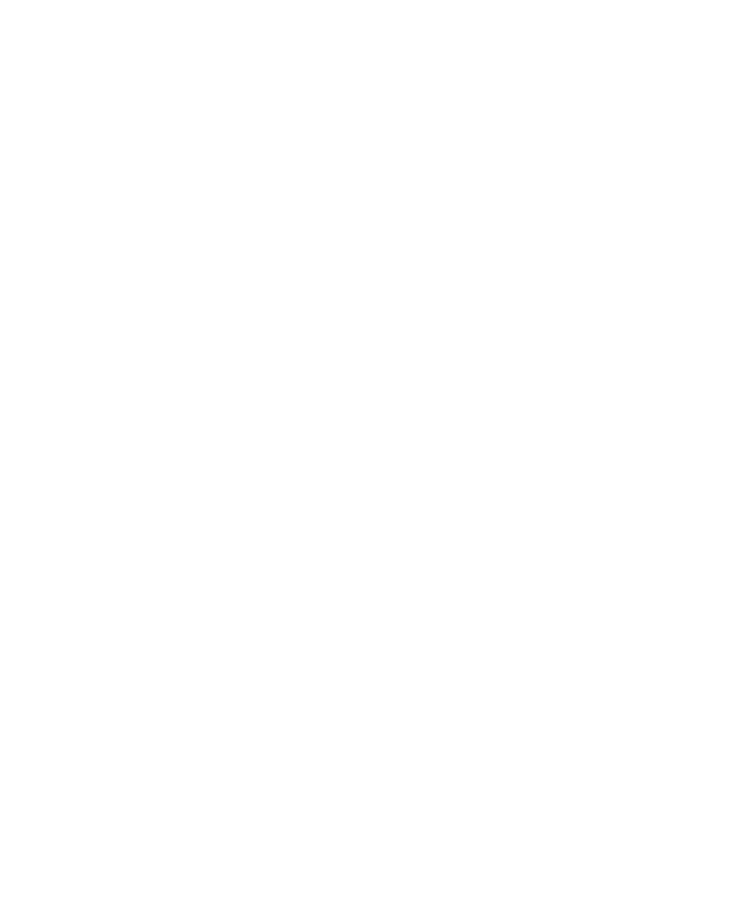 scroll, scrollTop: 0, scrollLeft: 0, axis: both 